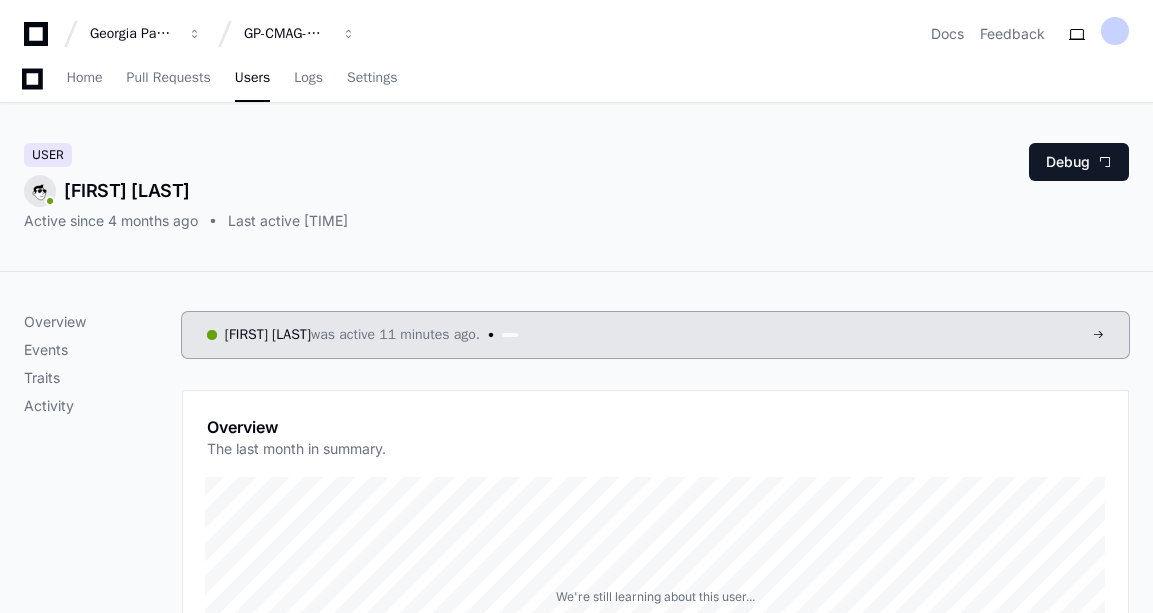 scroll, scrollTop: 426, scrollLeft: 0, axis: vertical 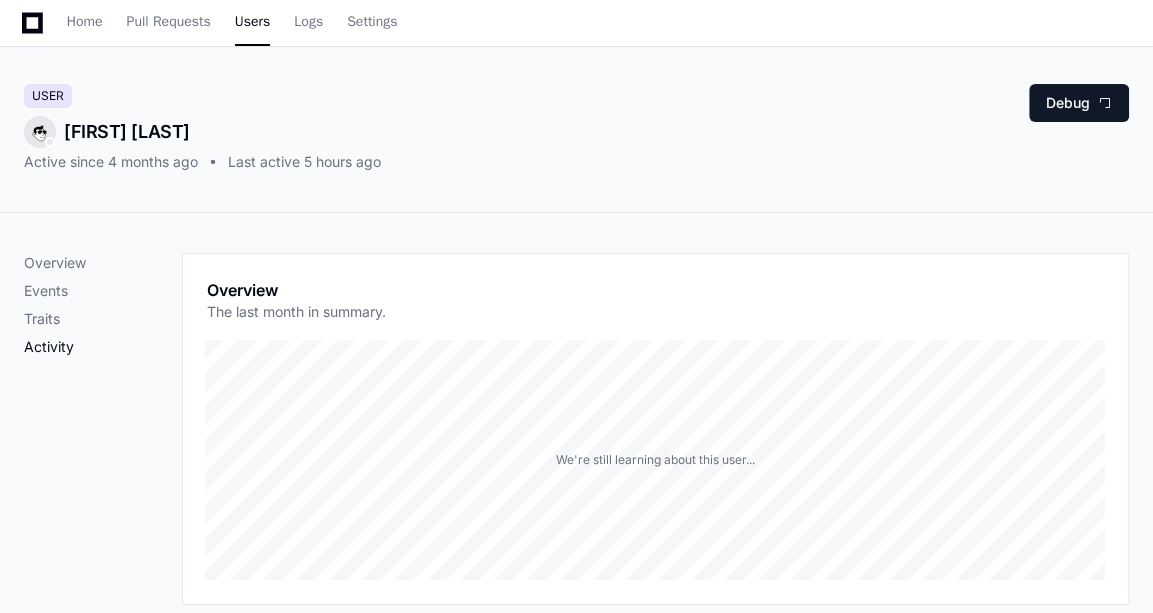 click on "Activity" 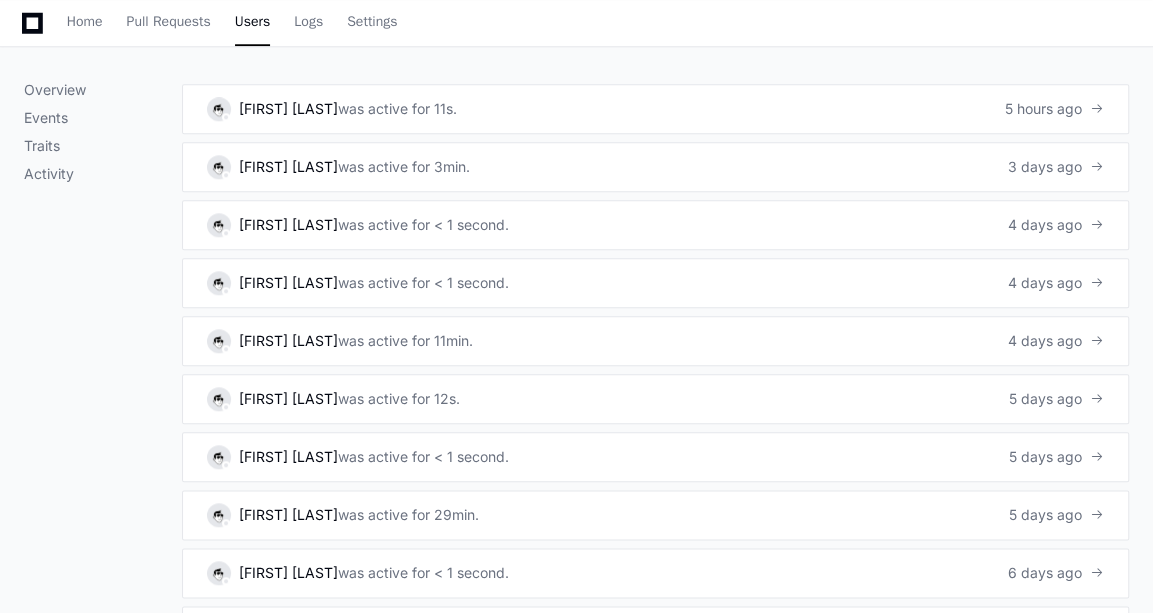 scroll, scrollTop: 1102, scrollLeft: 0, axis: vertical 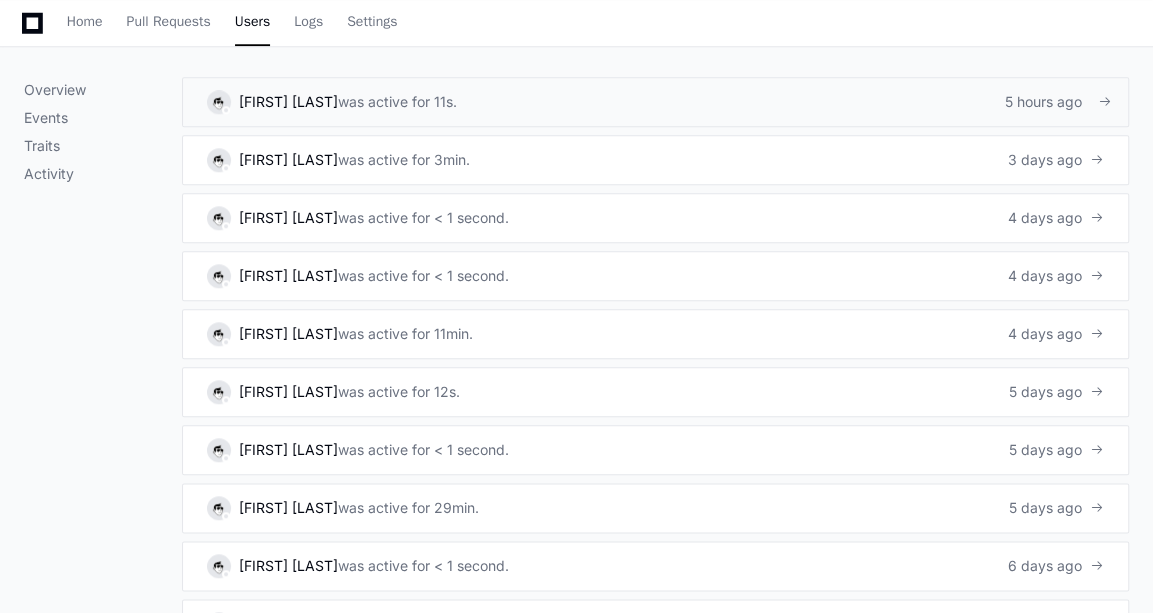 click on "[FIRST] [LAST]" 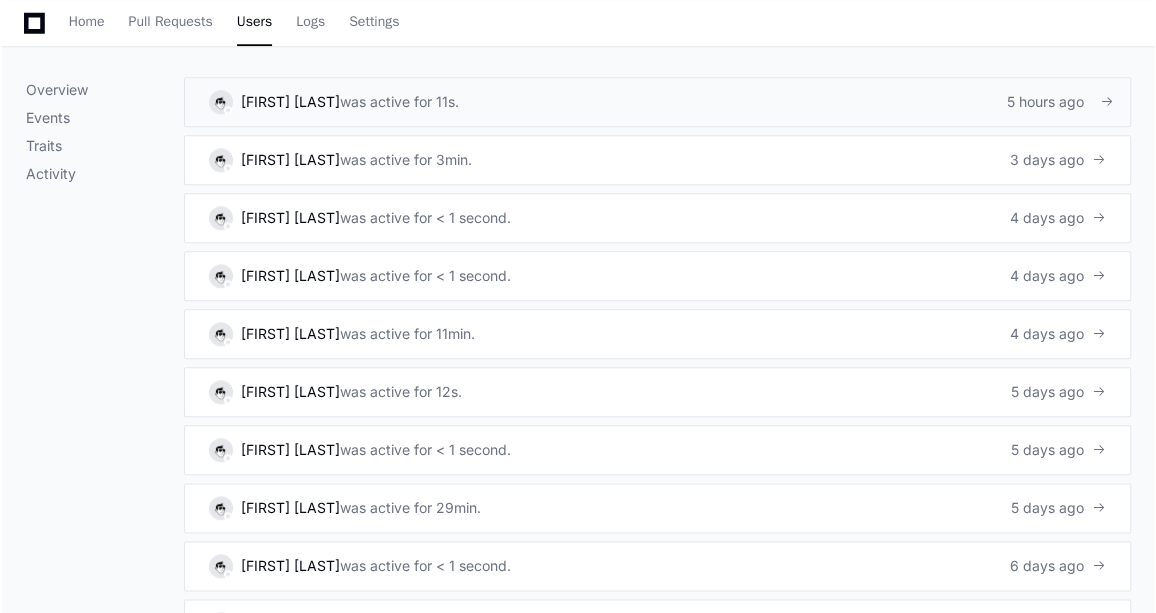 scroll, scrollTop: 0, scrollLeft: 0, axis: both 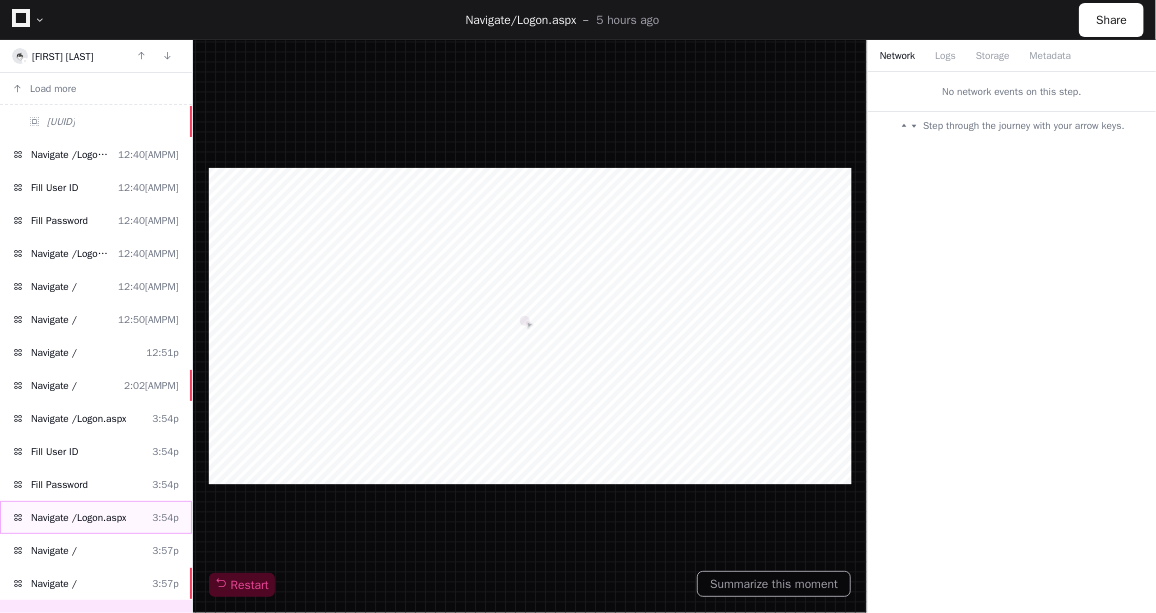 click on "Navigate /Logon.aspx" 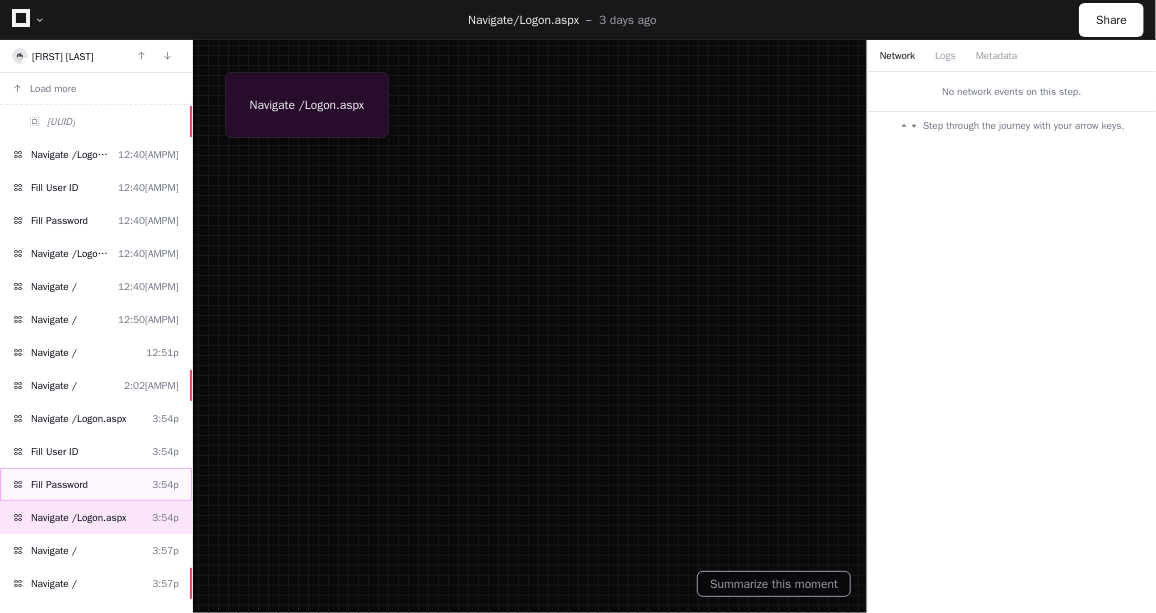 click on "Fill Password" 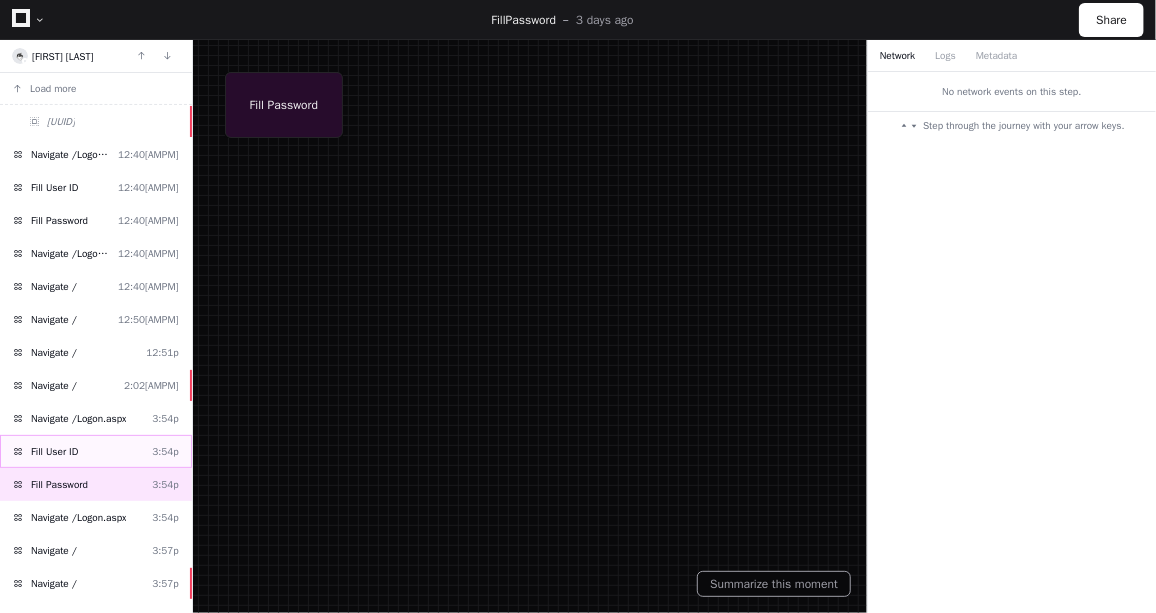 click on "Fill User ID" 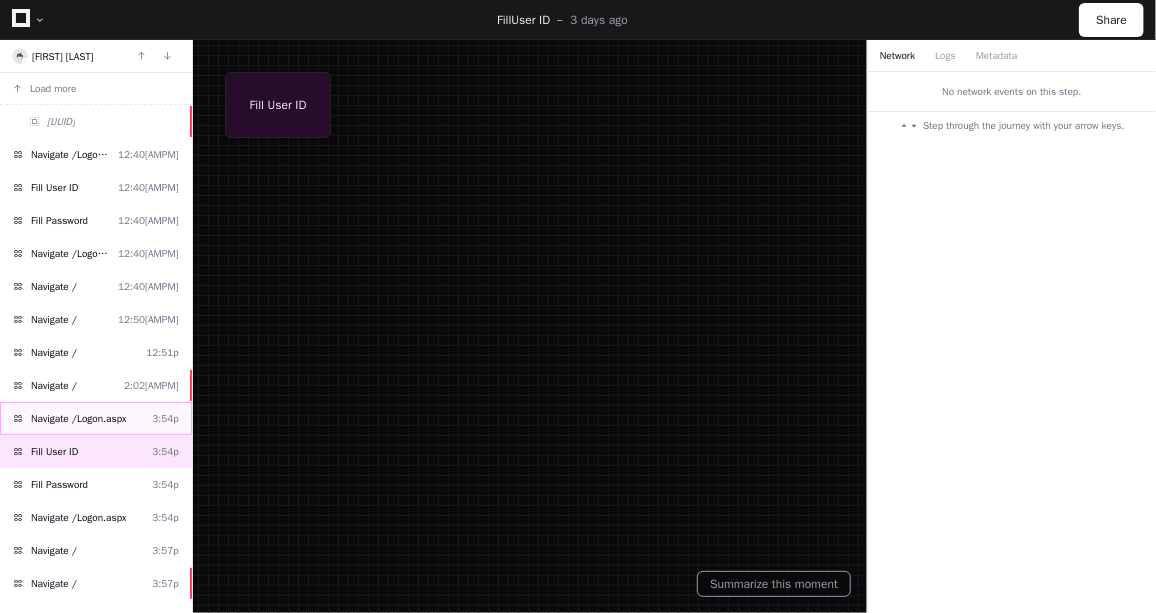 click on "Navigate /Logon.aspx" 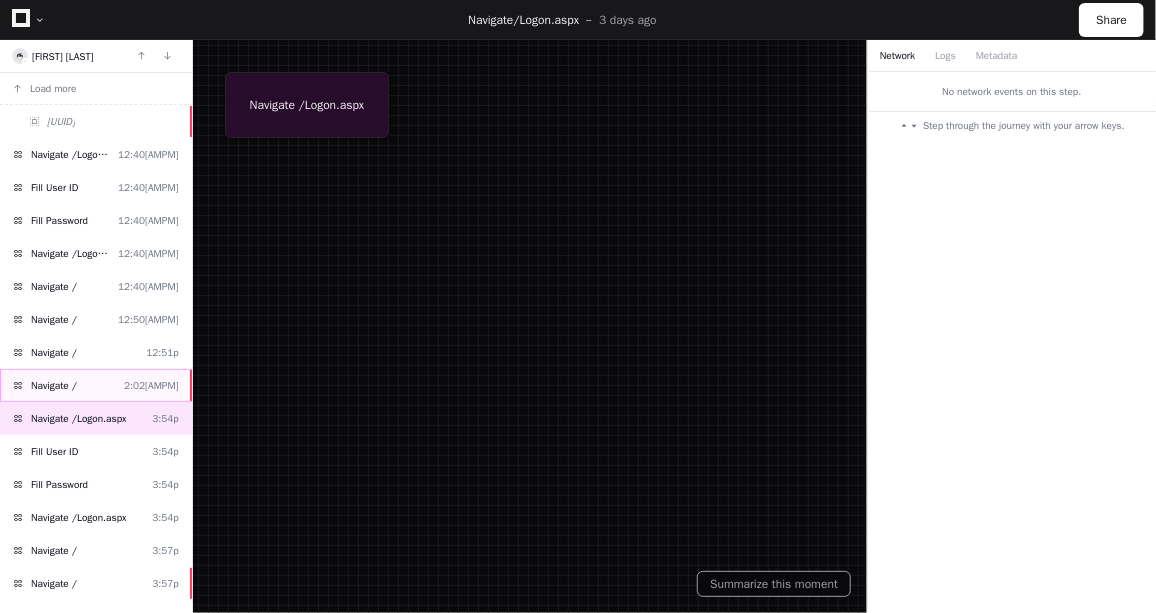 click on "Navigate /" 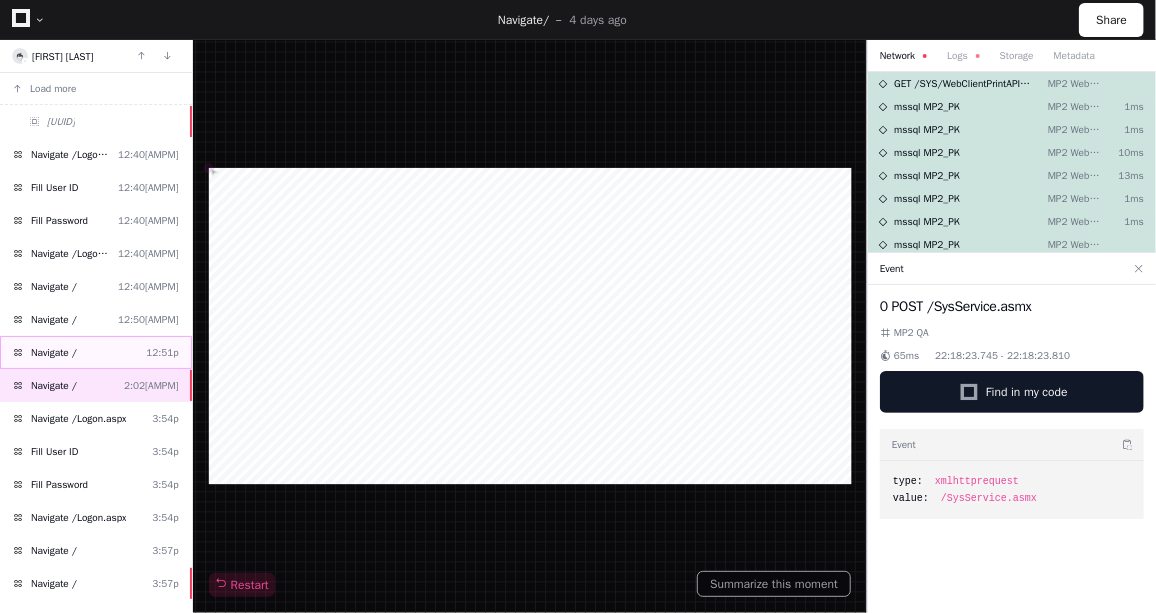 click on "Navigate /" 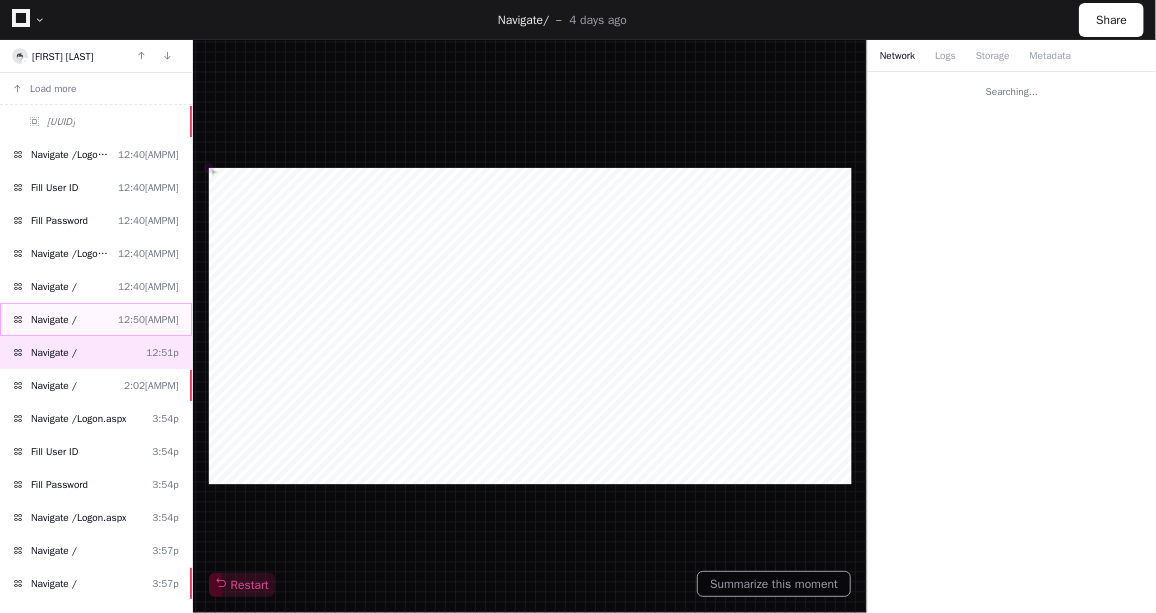 click on "Navigate /" 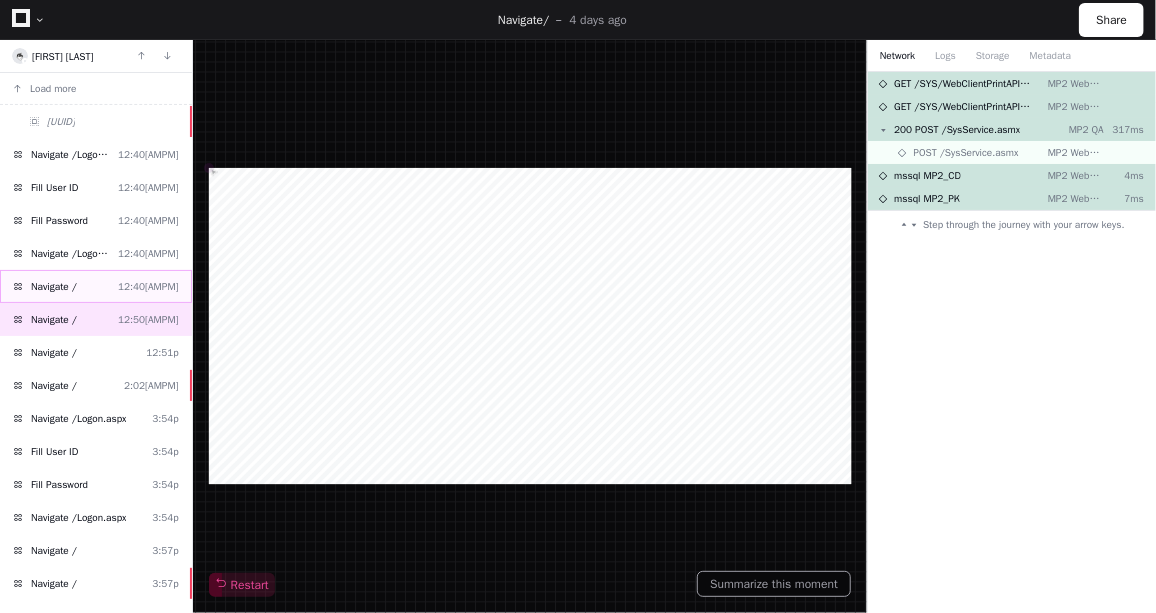 click on "Navigate /" 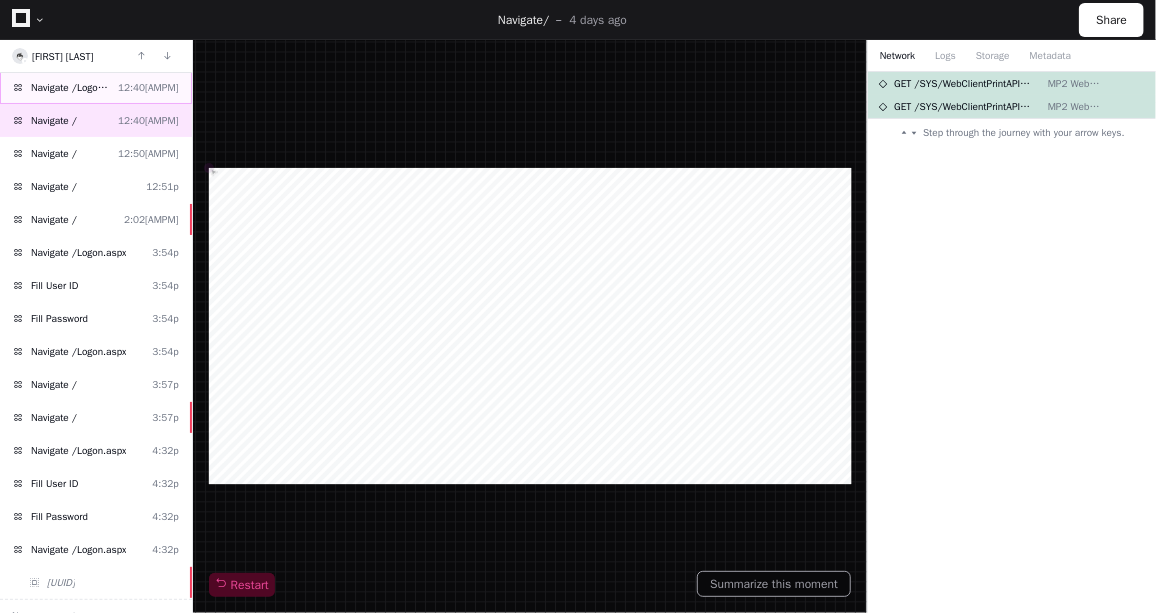 scroll, scrollTop: 0, scrollLeft: 0, axis: both 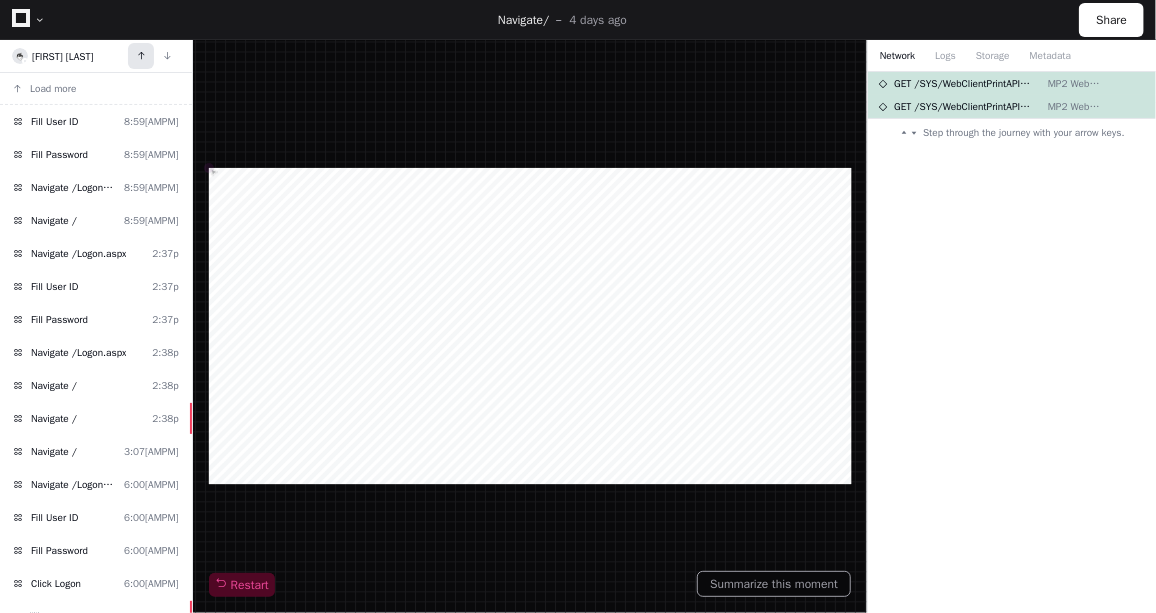 click 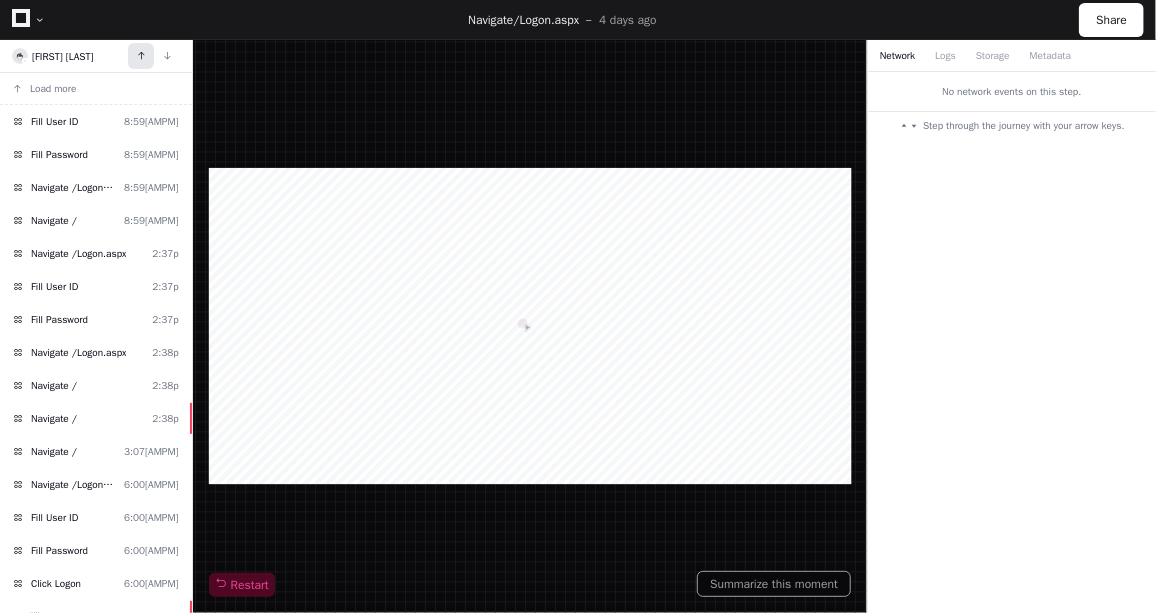 click 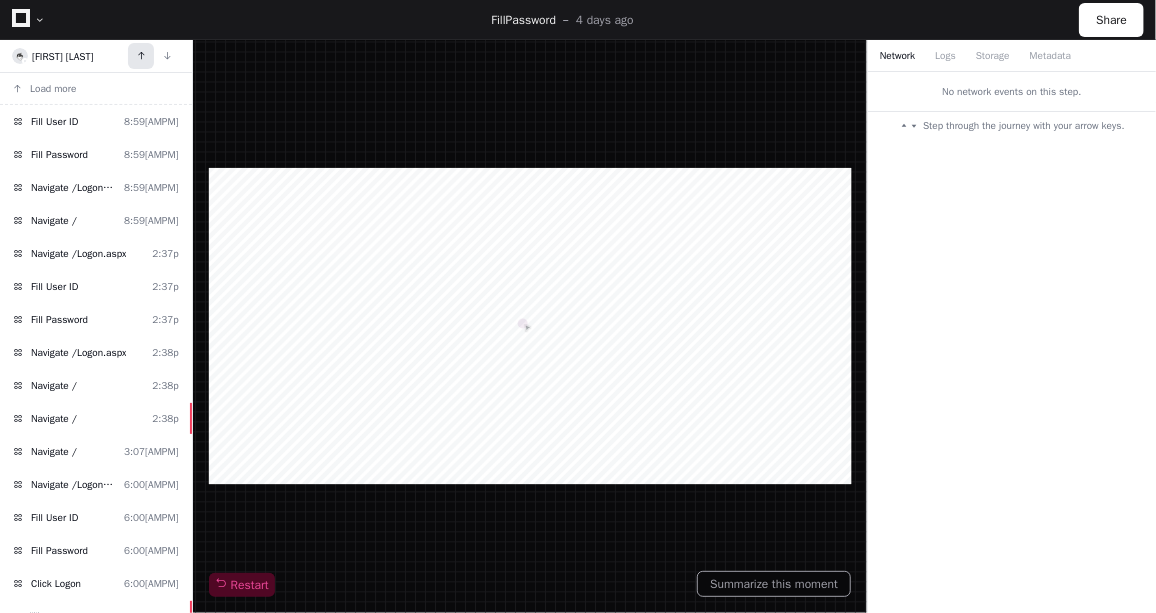 click 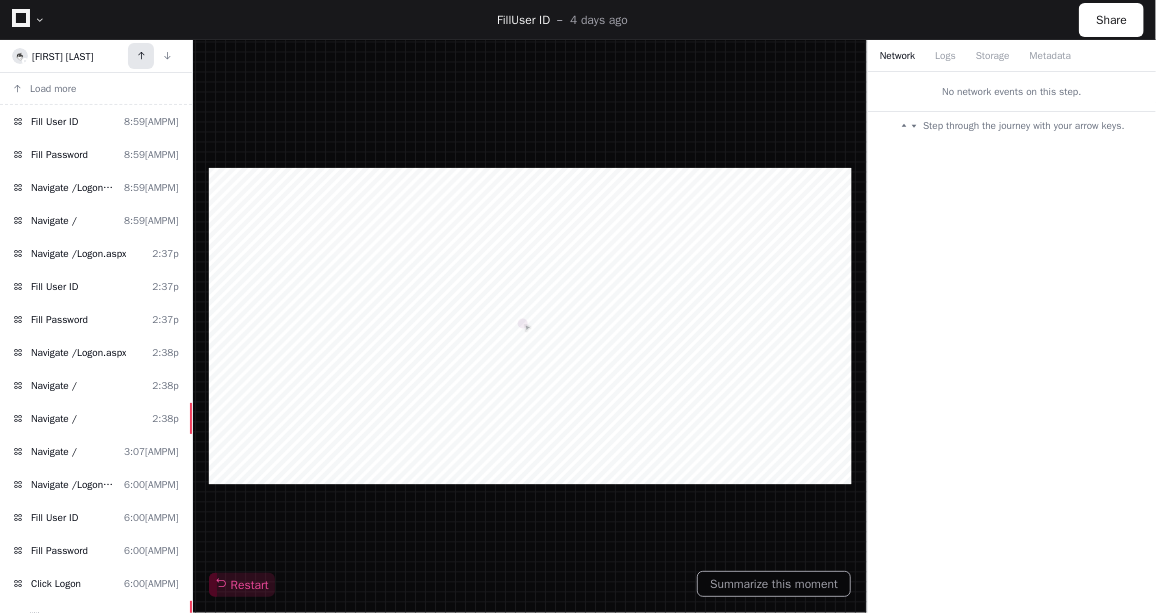 click 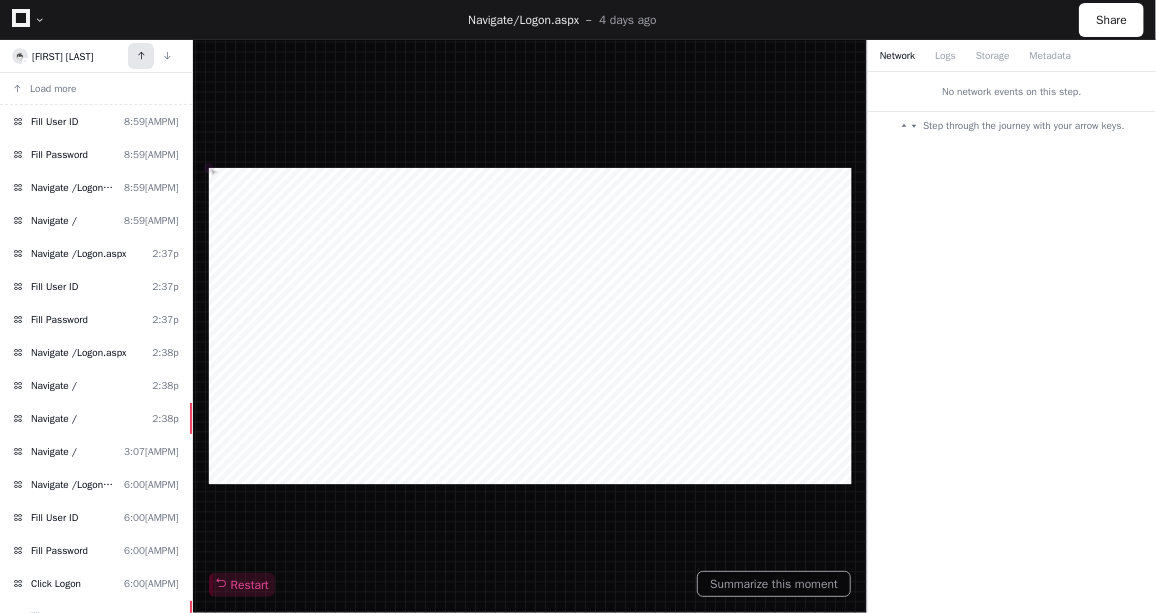 click 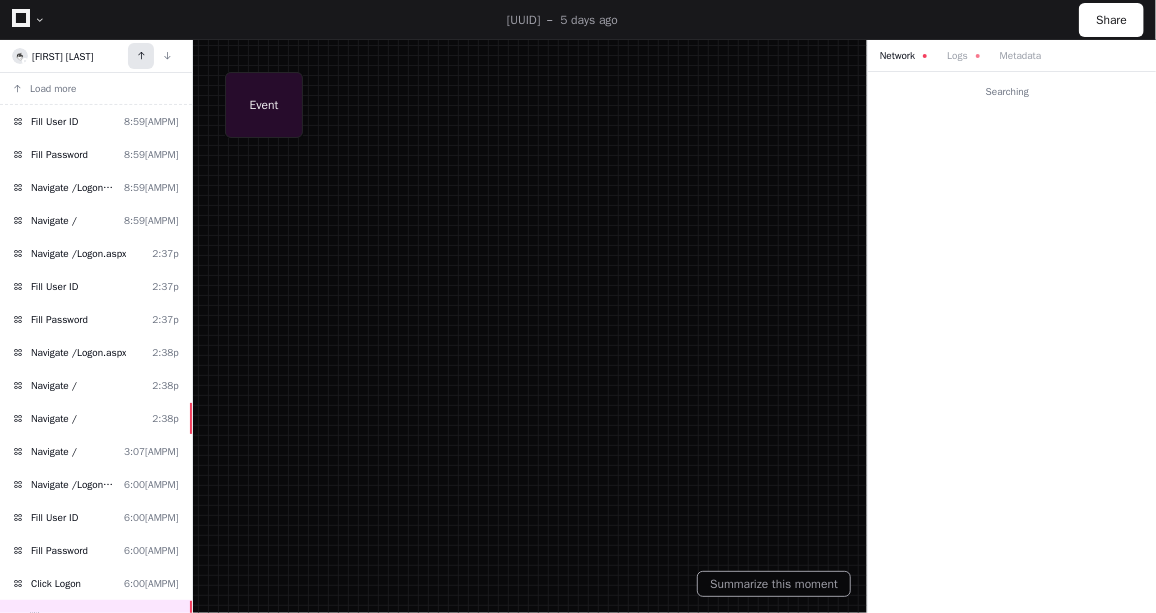 click 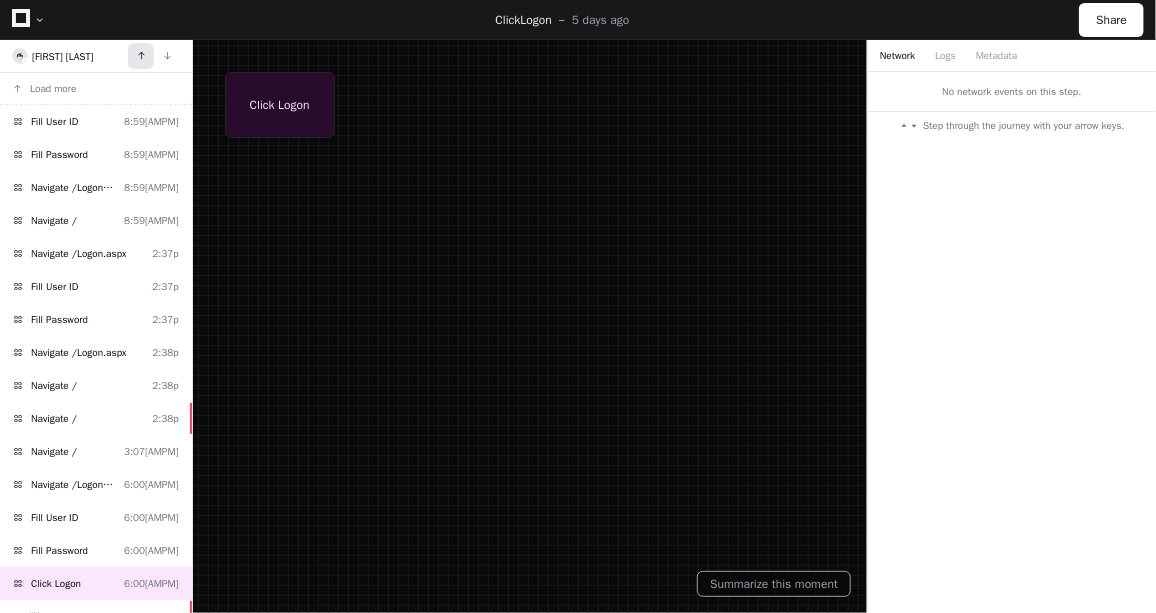 click 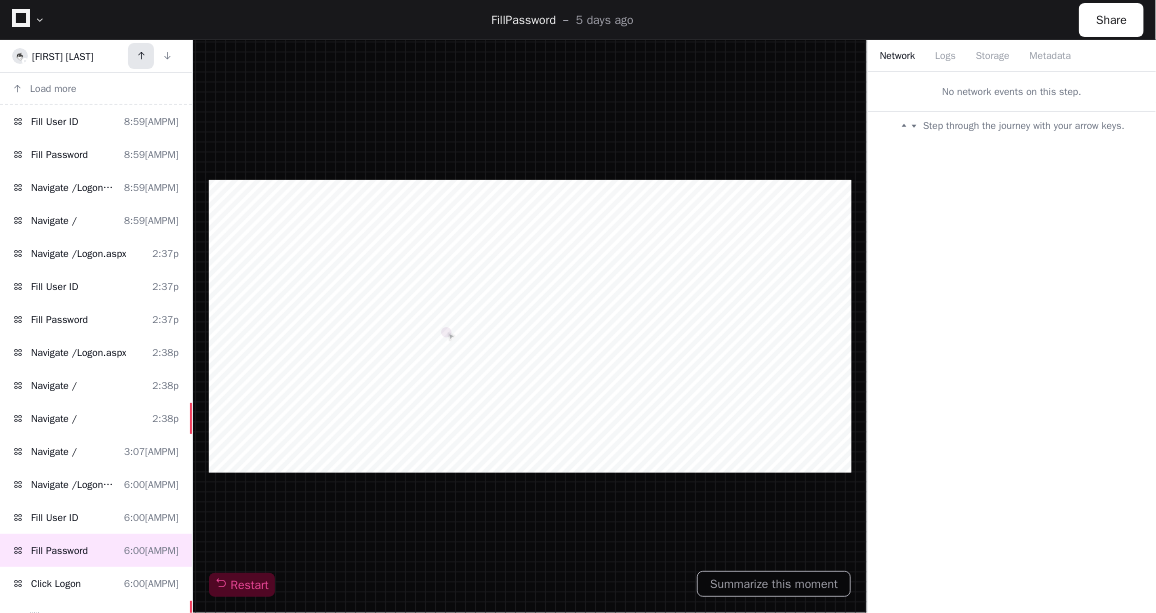 click 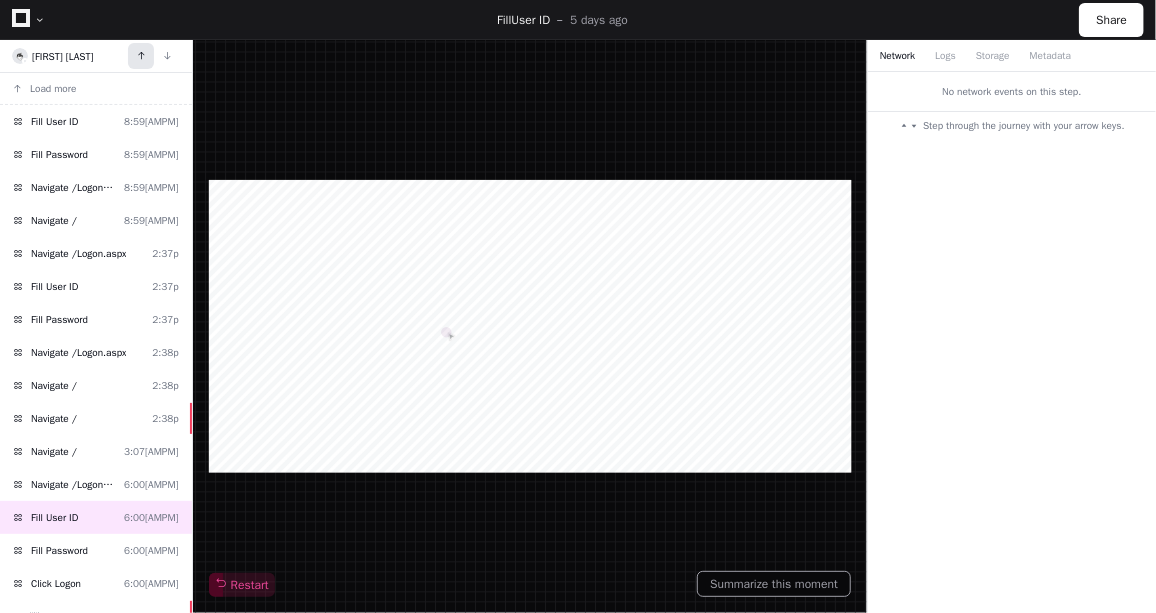 click 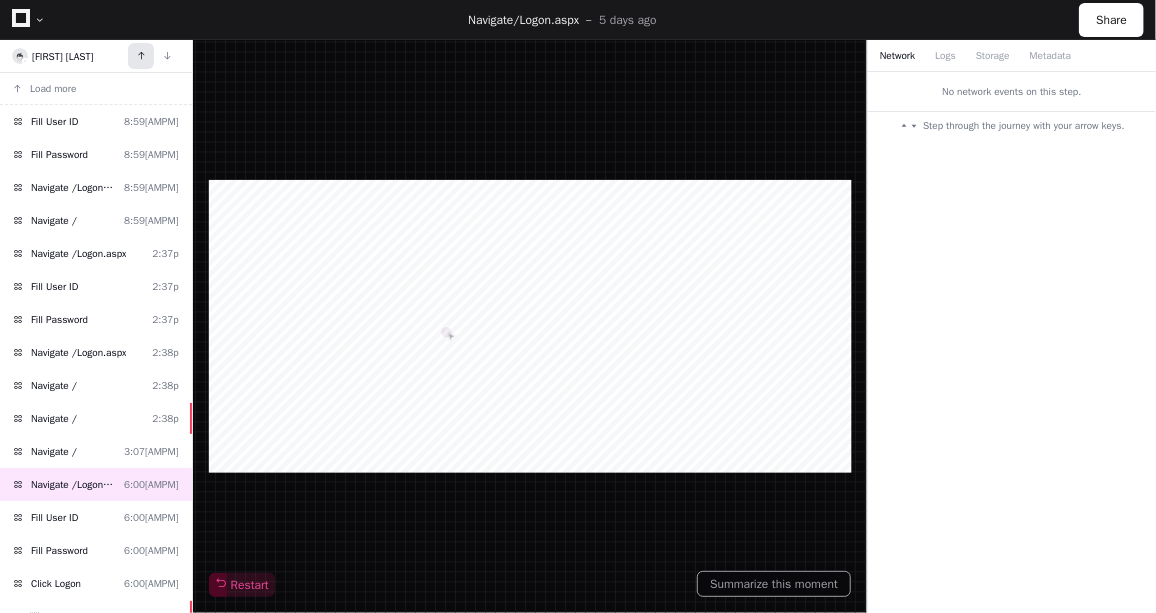 click 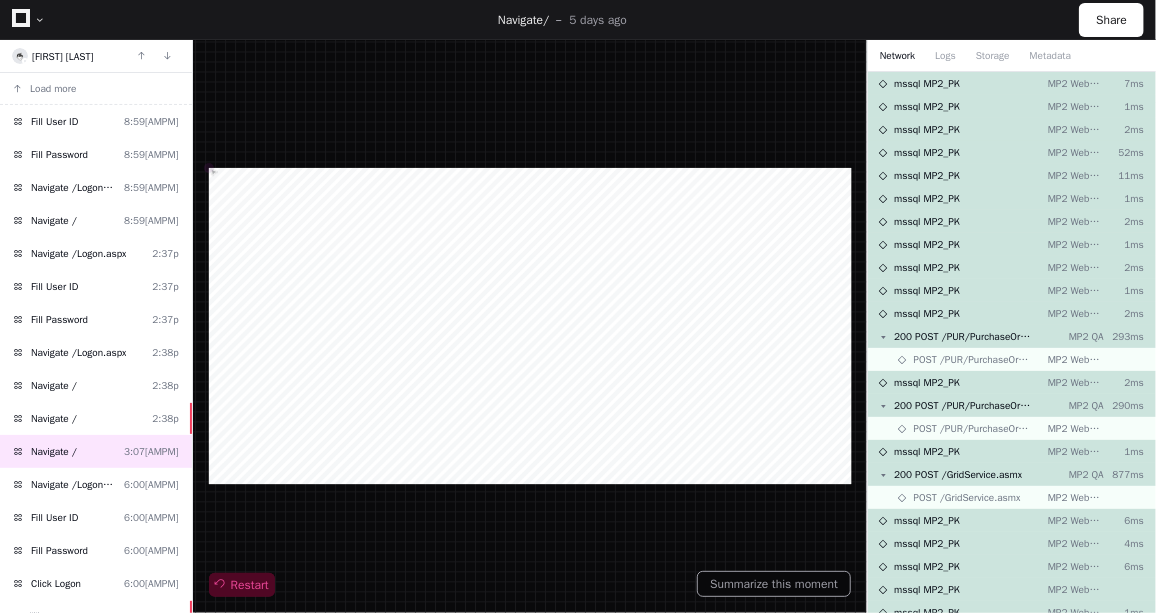 click 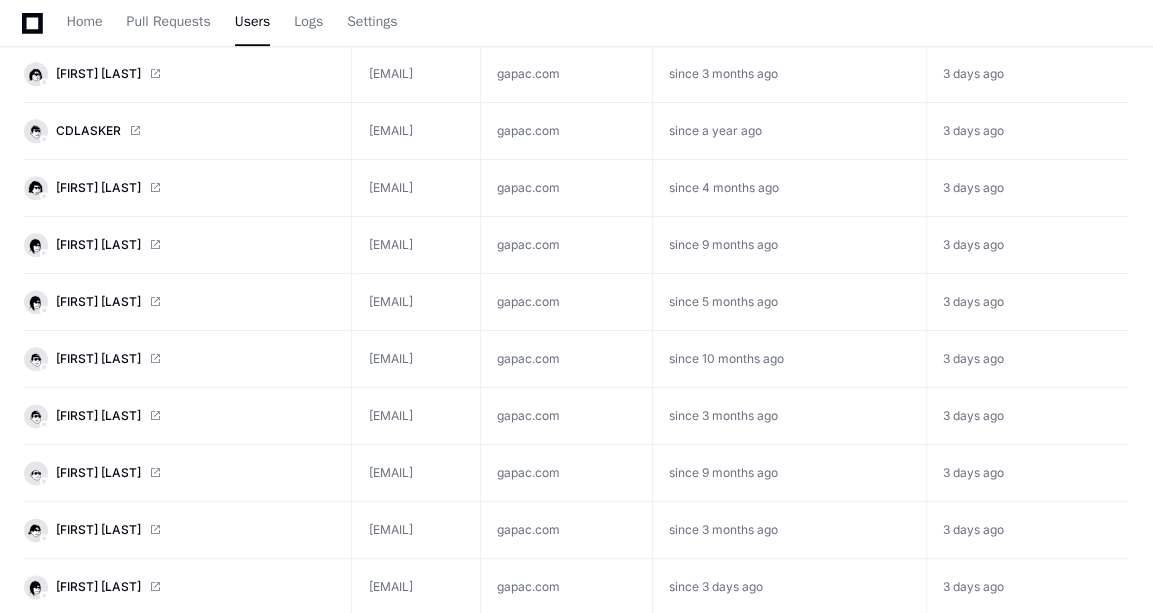 scroll, scrollTop: 1210, scrollLeft: 0, axis: vertical 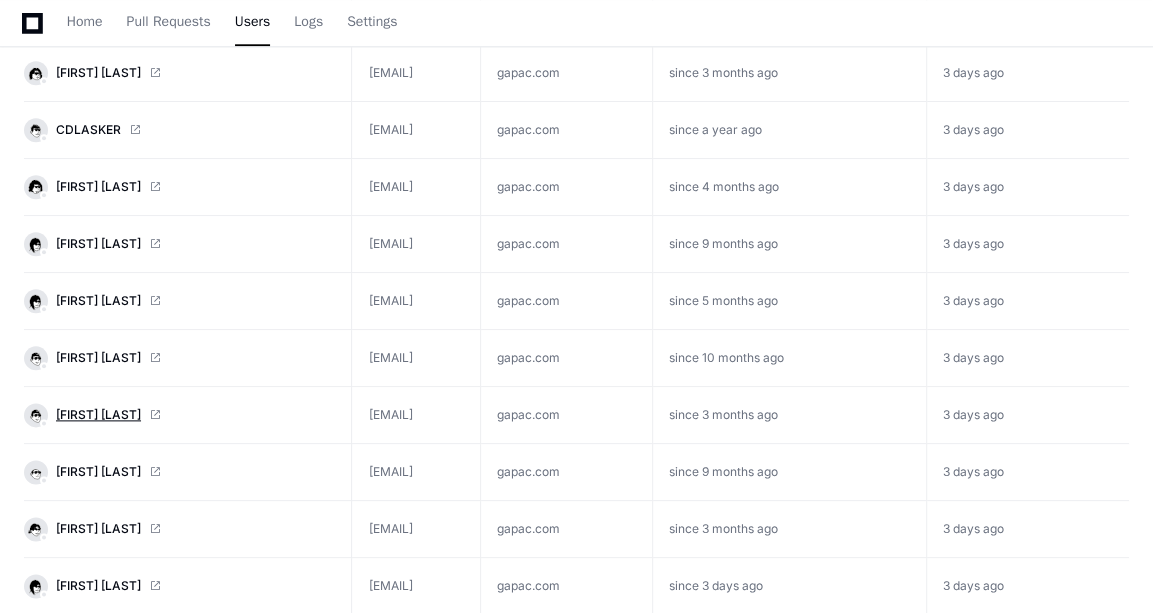 click on "[FIRST] [LAST]" 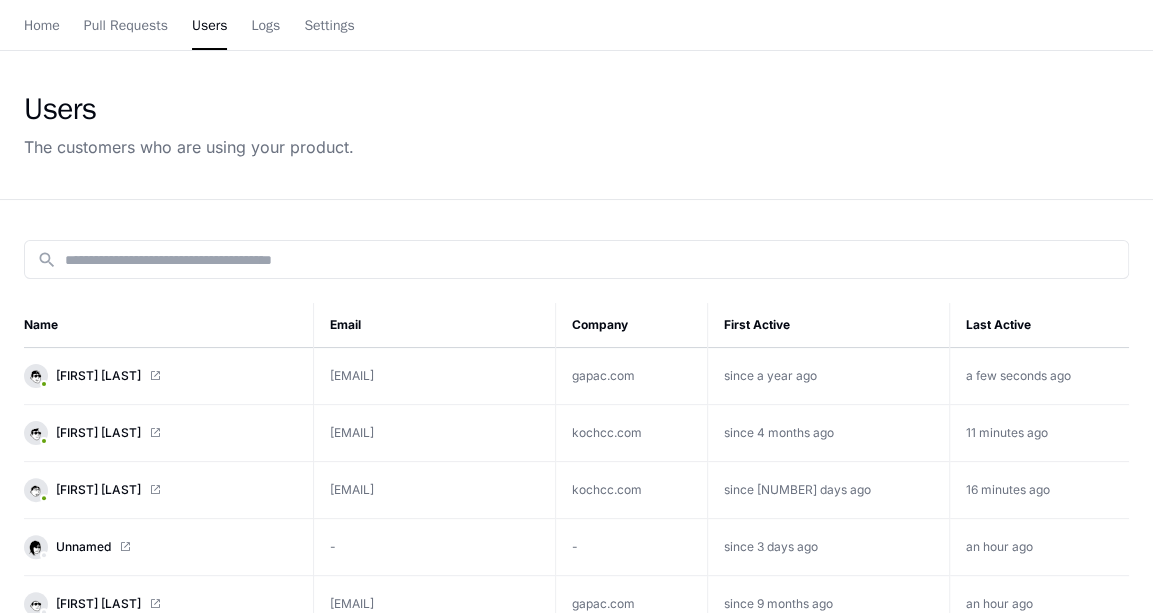 scroll, scrollTop: 0, scrollLeft: 0, axis: both 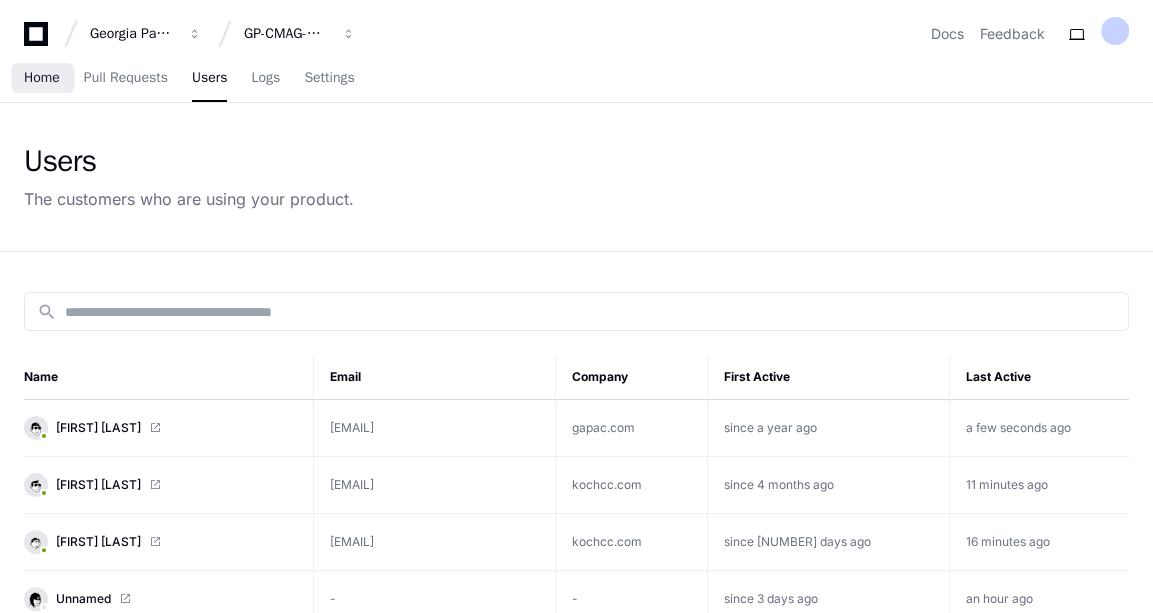 click on "Home" at bounding box center [42, 78] 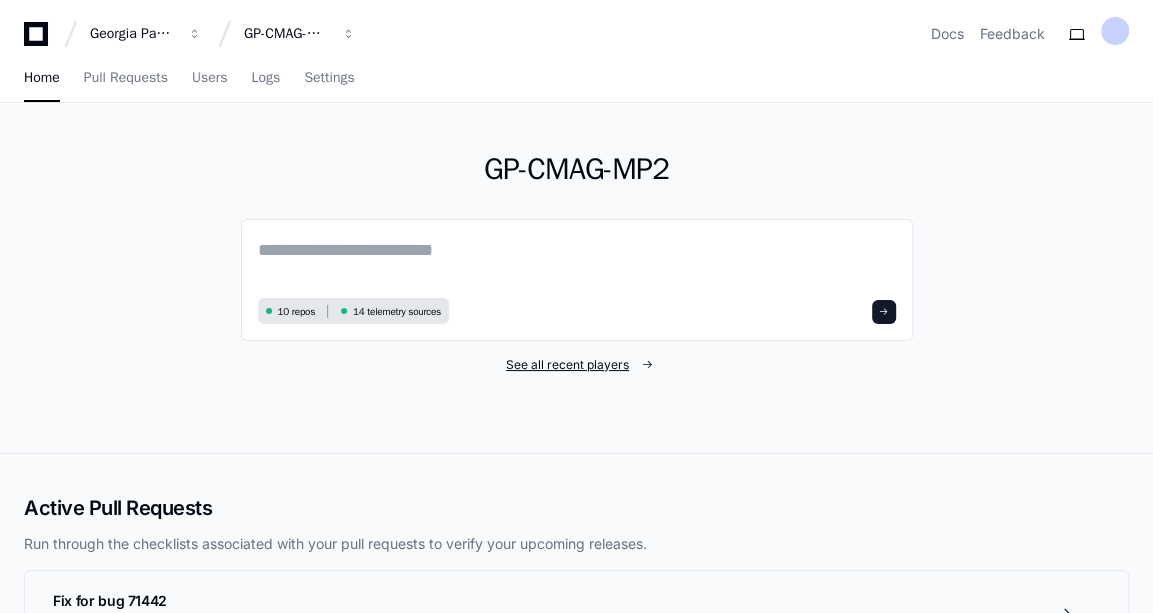 click on "See all recent players" 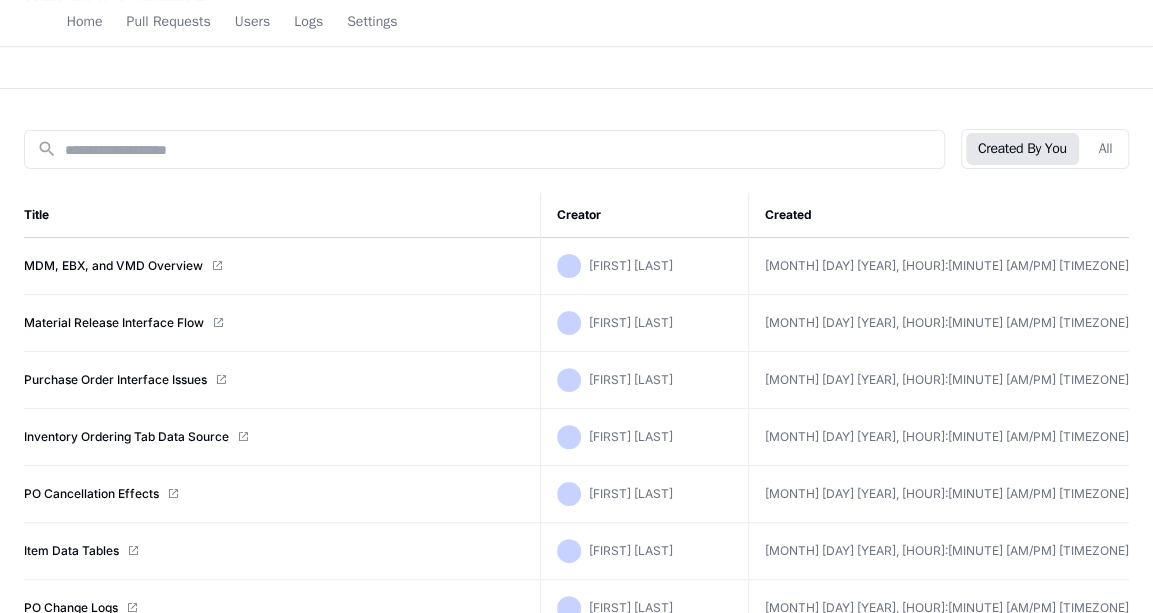 scroll, scrollTop: 164, scrollLeft: 0, axis: vertical 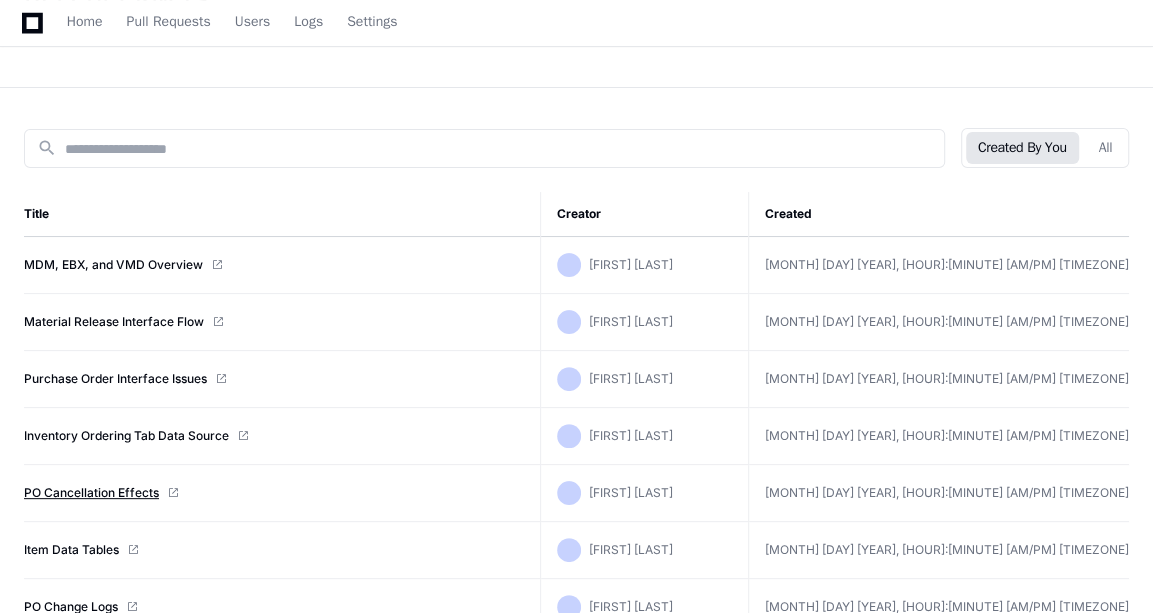 click on "PO Cancellation Effects" 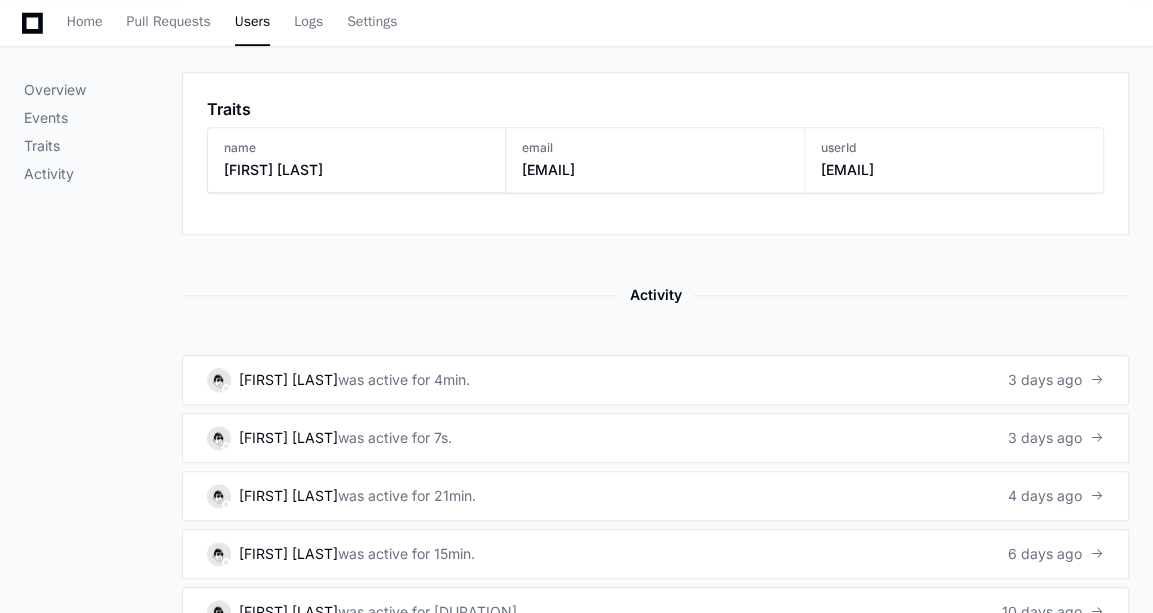 scroll, scrollTop: 986, scrollLeft: 0, axis: vertical 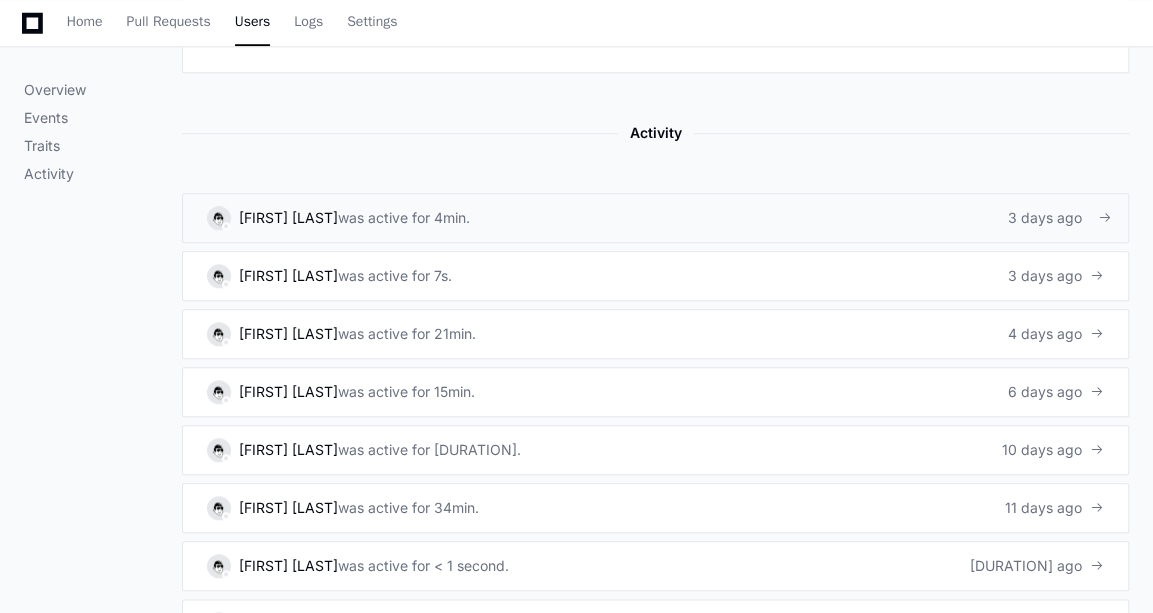 click on "Virgina Silickiene" 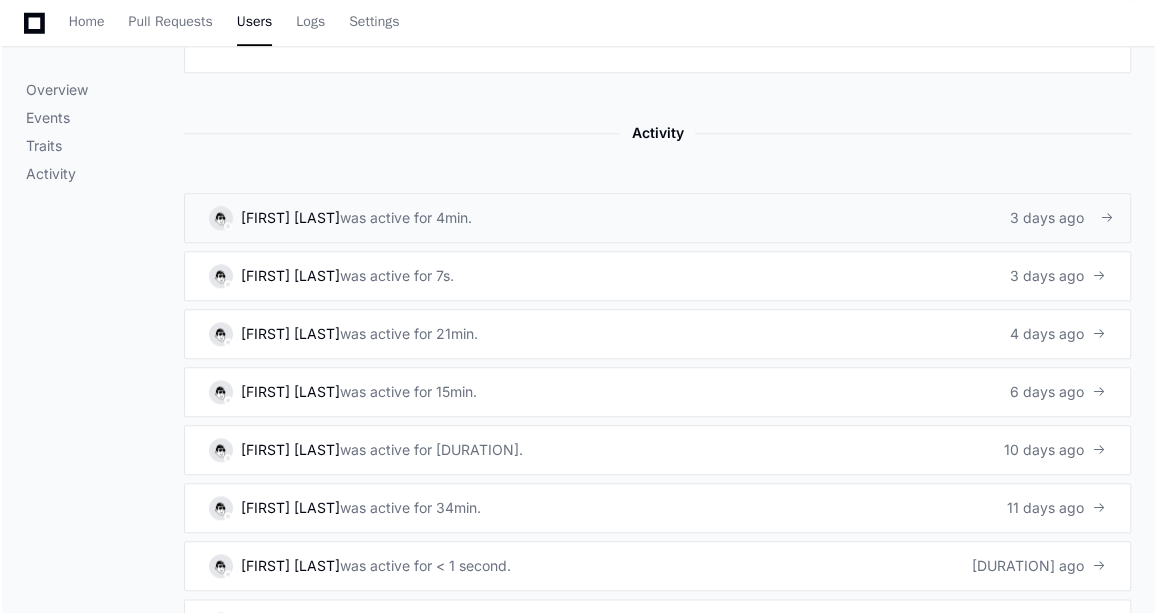 scroll, scrollTop: 0, scrollLeft: 0, axis: both 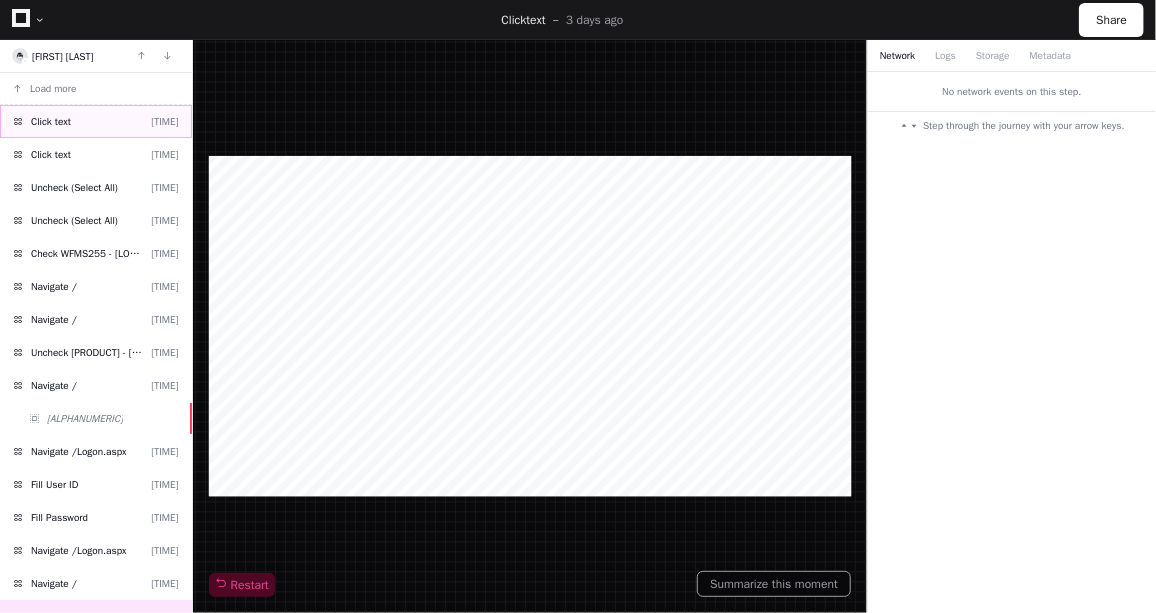 click on "Click text" 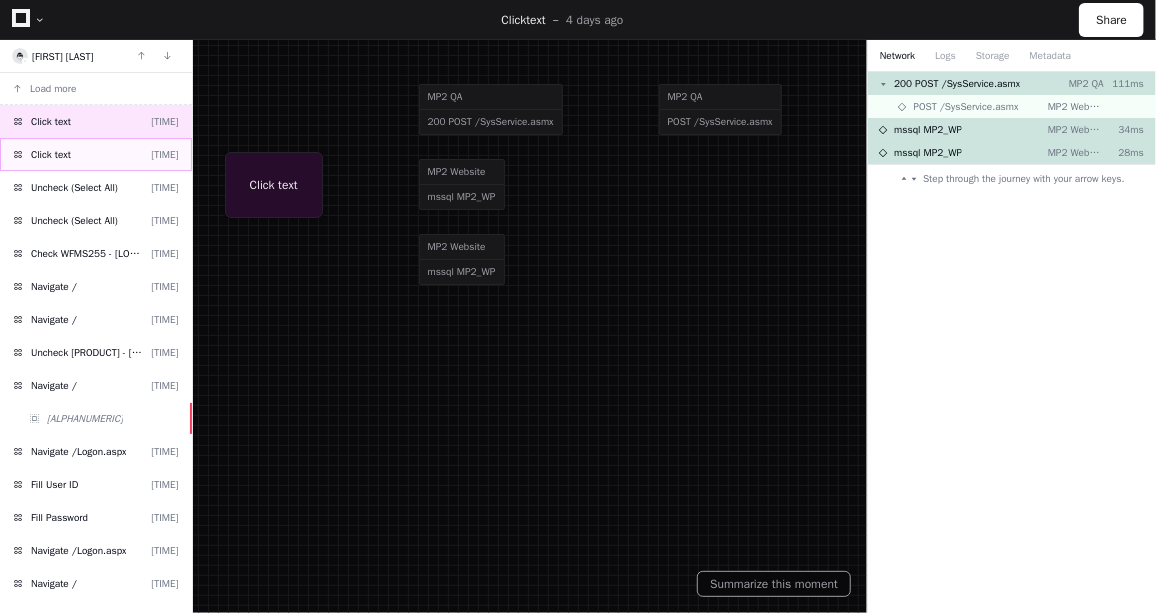 click on "Click text" 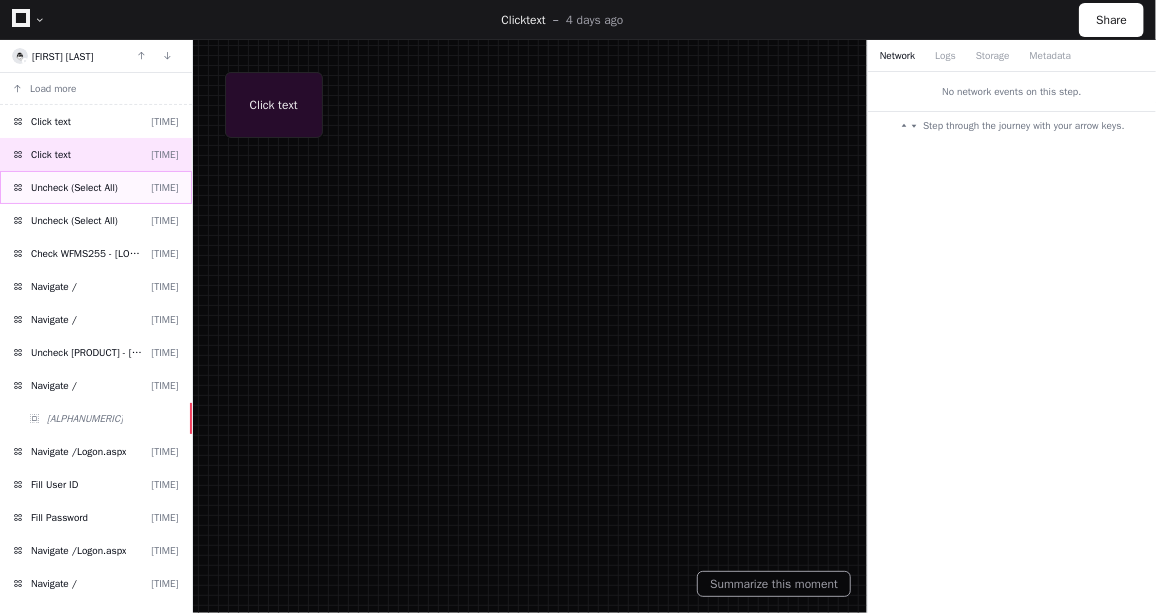 click on "Uncheck (Select All)" 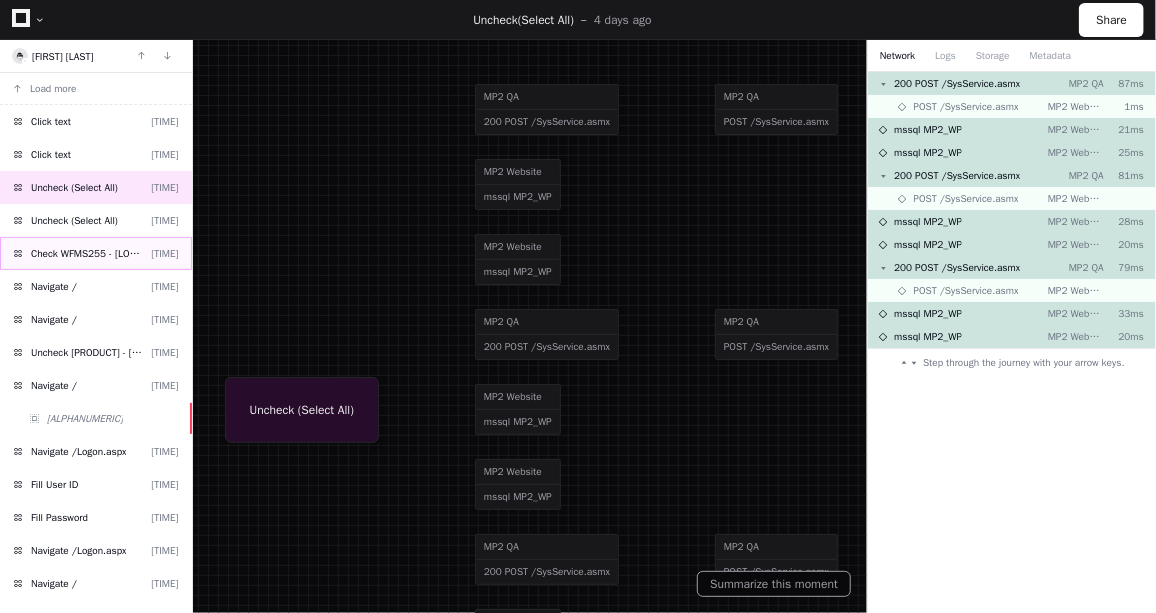 click on "Check WFMS255 - Brookhaven Chip Mill" 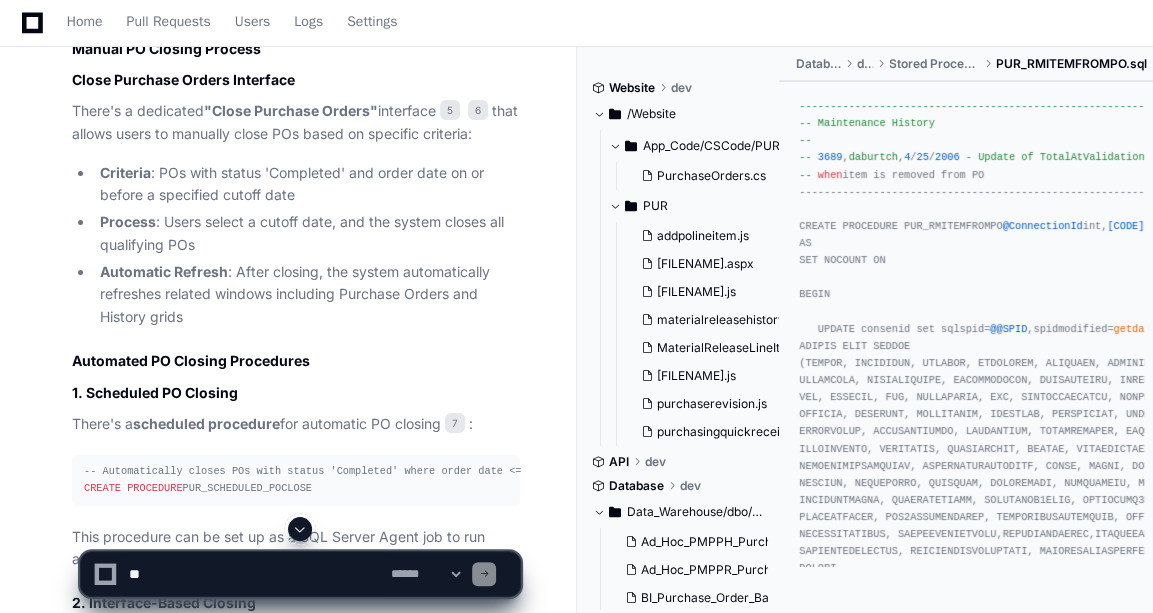scroll, scrollTop: 3773, scrollLeft: 0, axis: vertical 